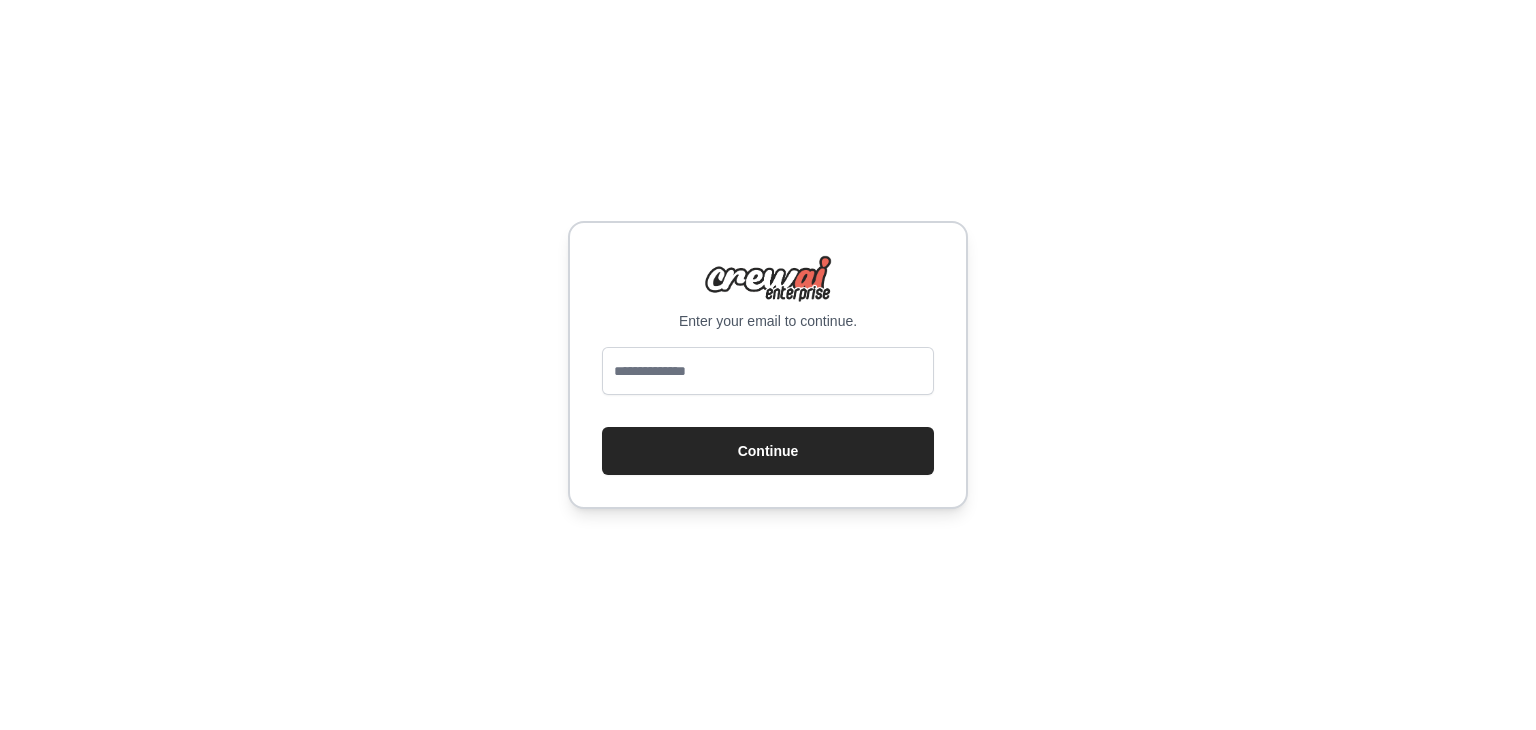 scroll, scrollTop: 0, scrollLeft: 0, axis: both 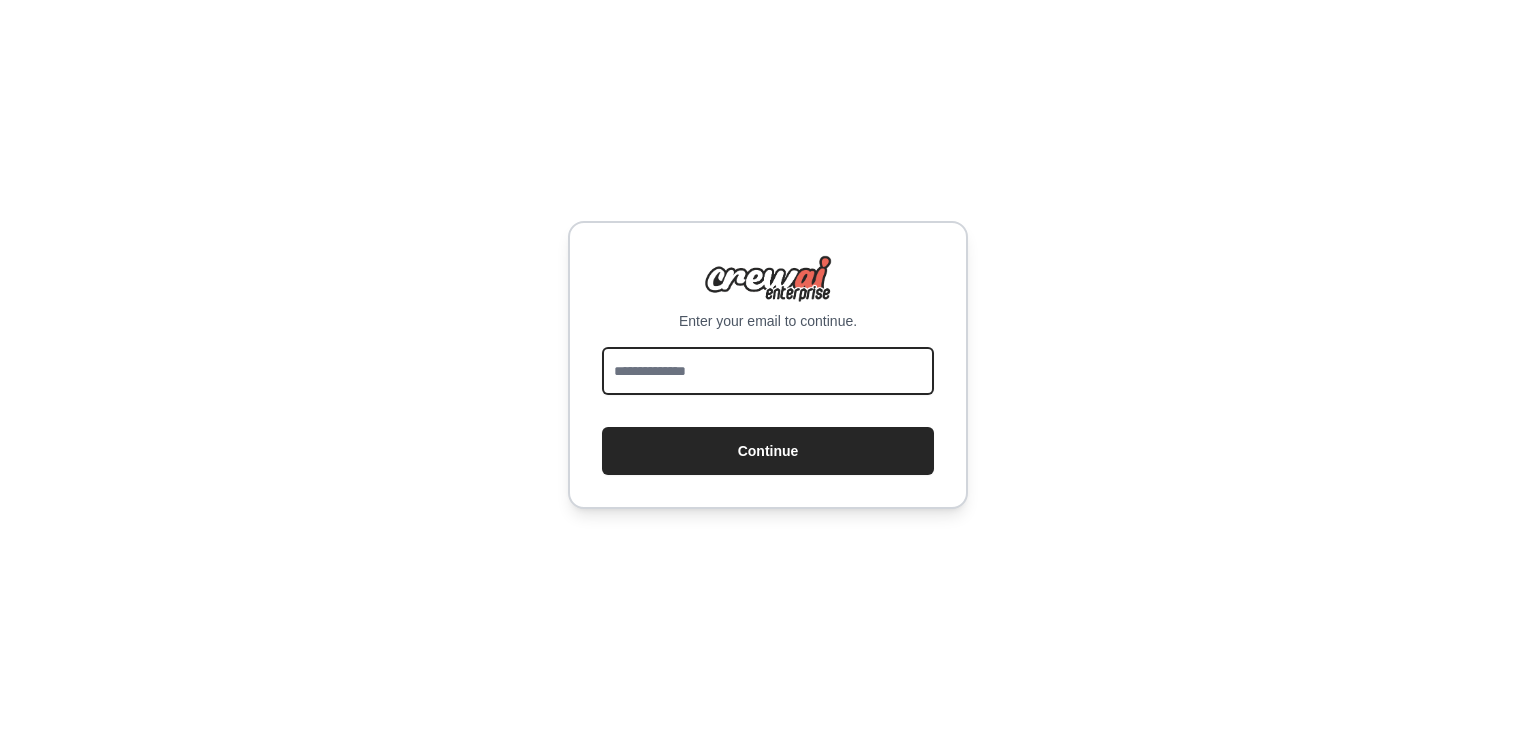 click at bounding box center (768, 371) 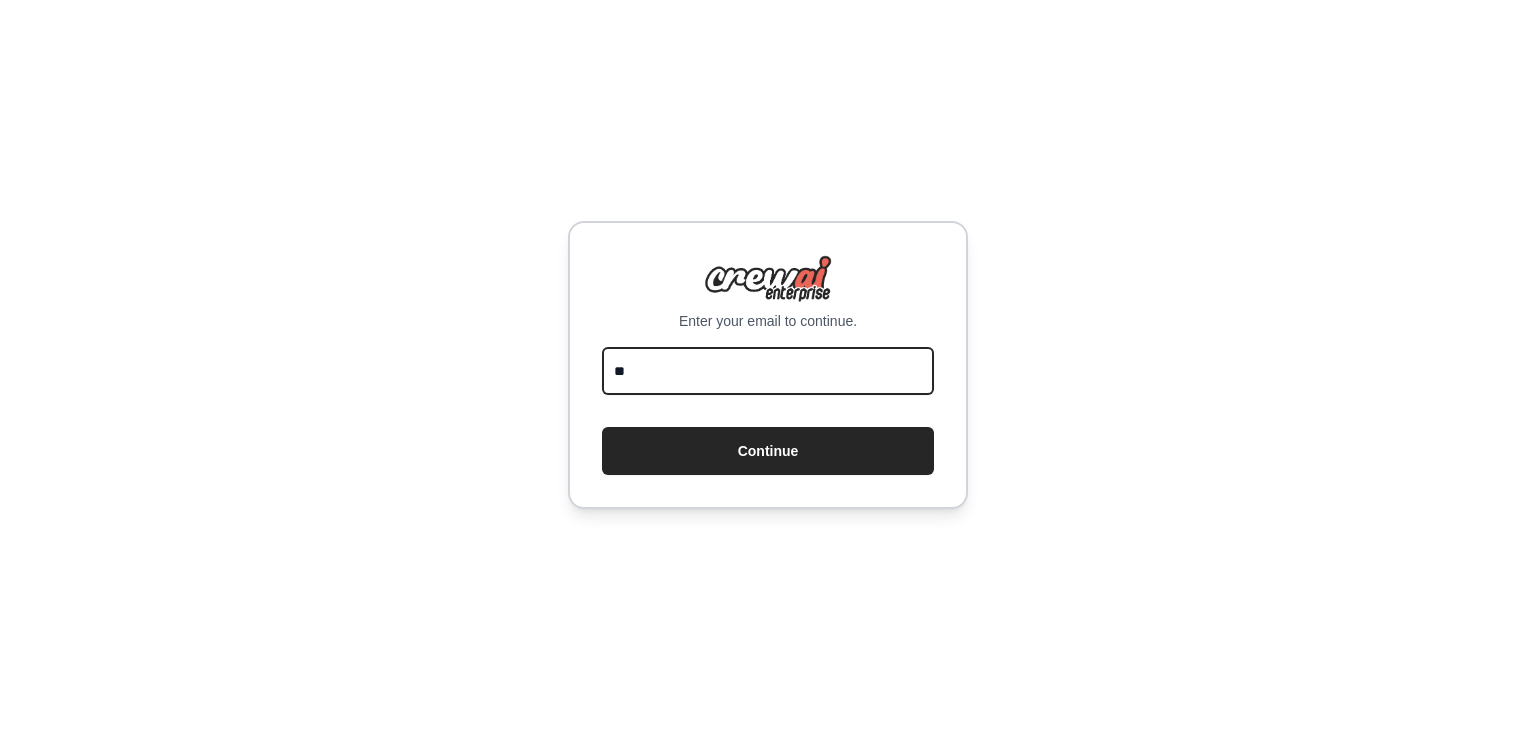 type on "**********" 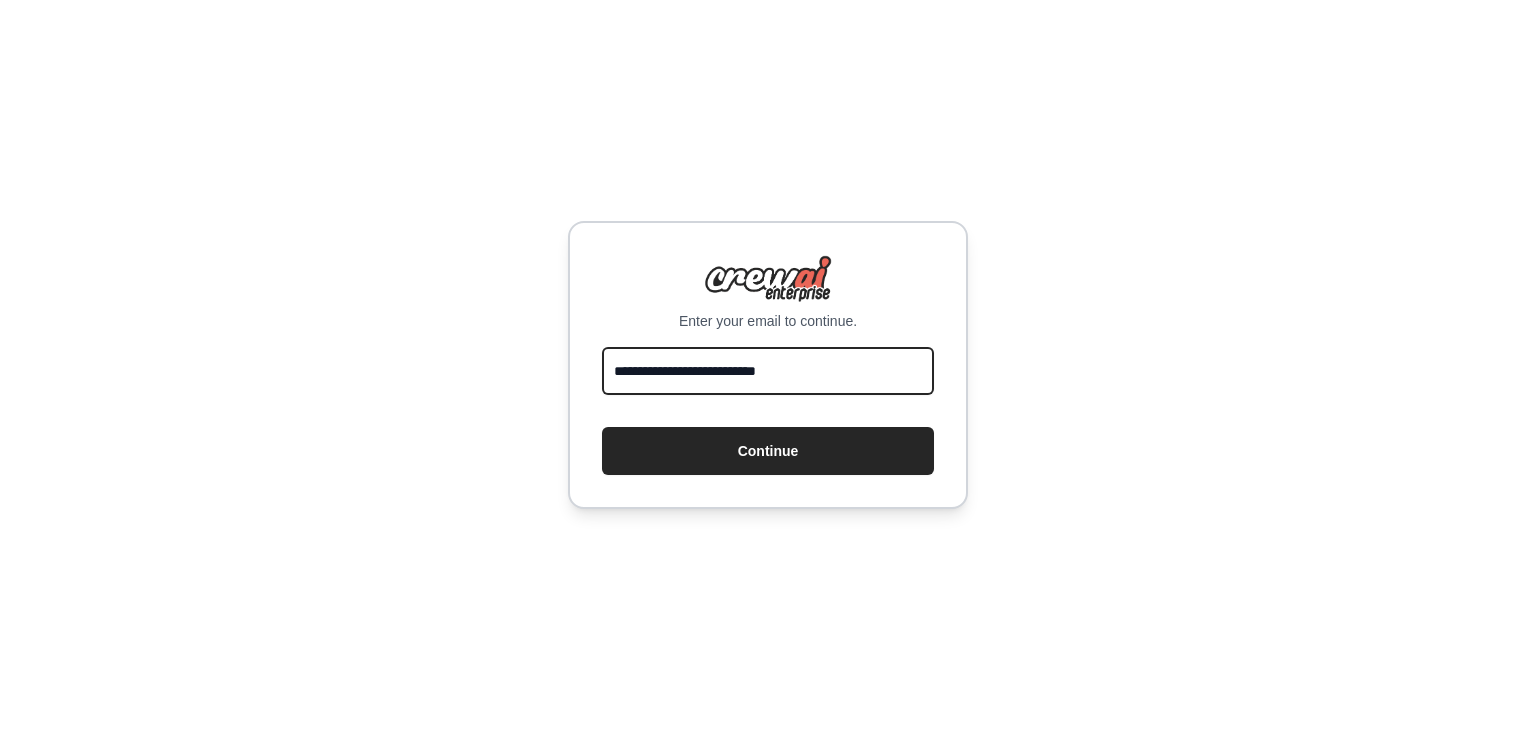 click on "Continue" at bounding box center (768, 451) 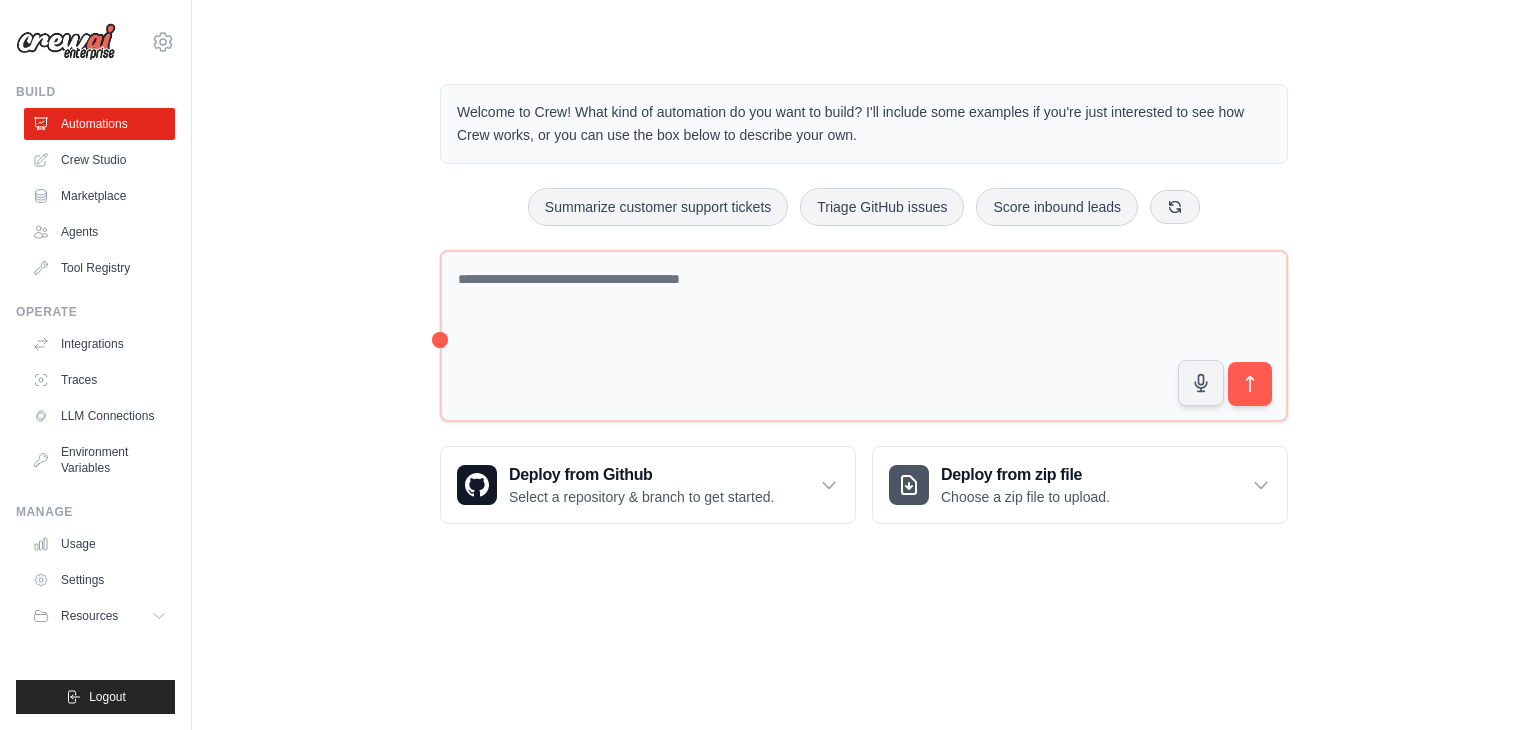 scroll, scrollTop: 0, scrollLeft: 0, axis: both 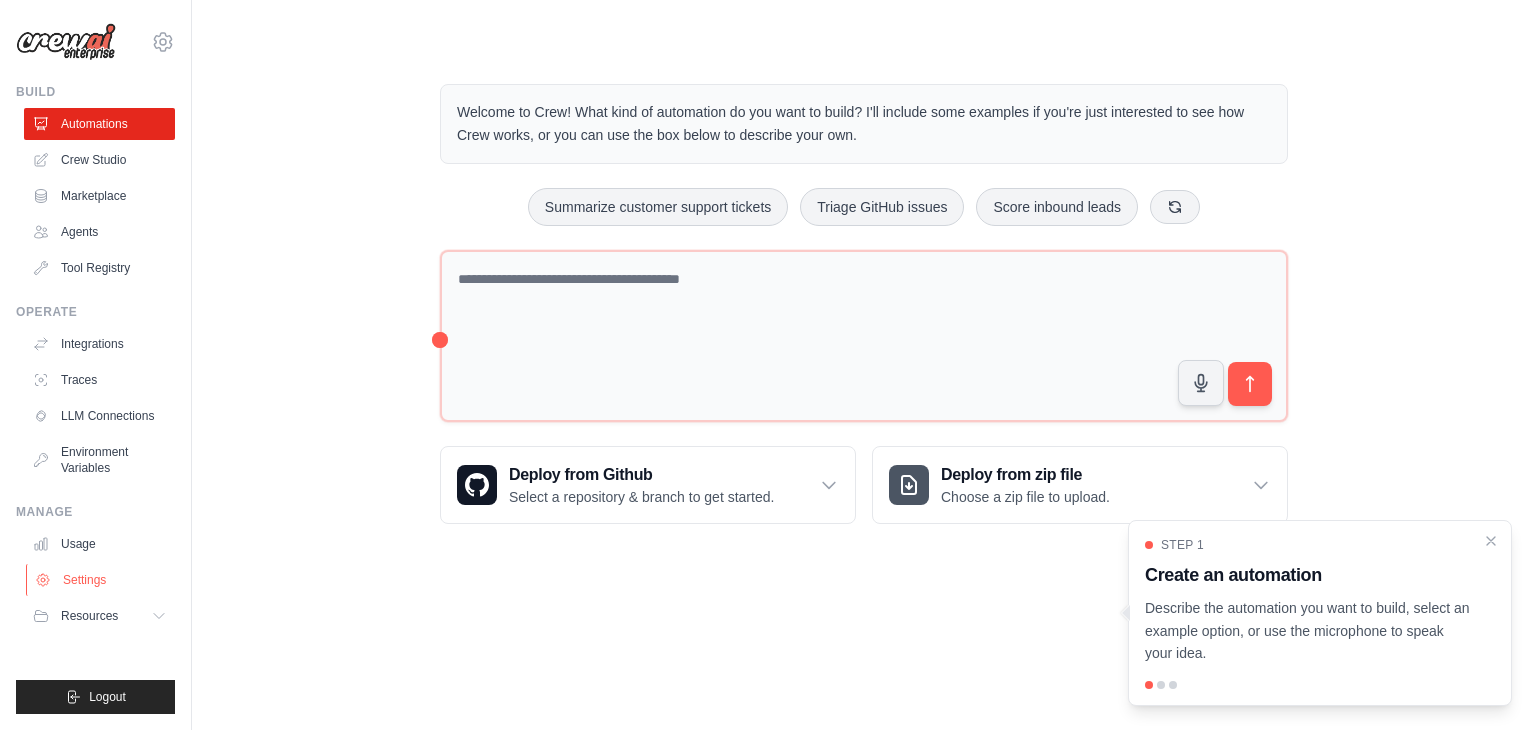 click on "Settings" at bounding box center (101, 580) 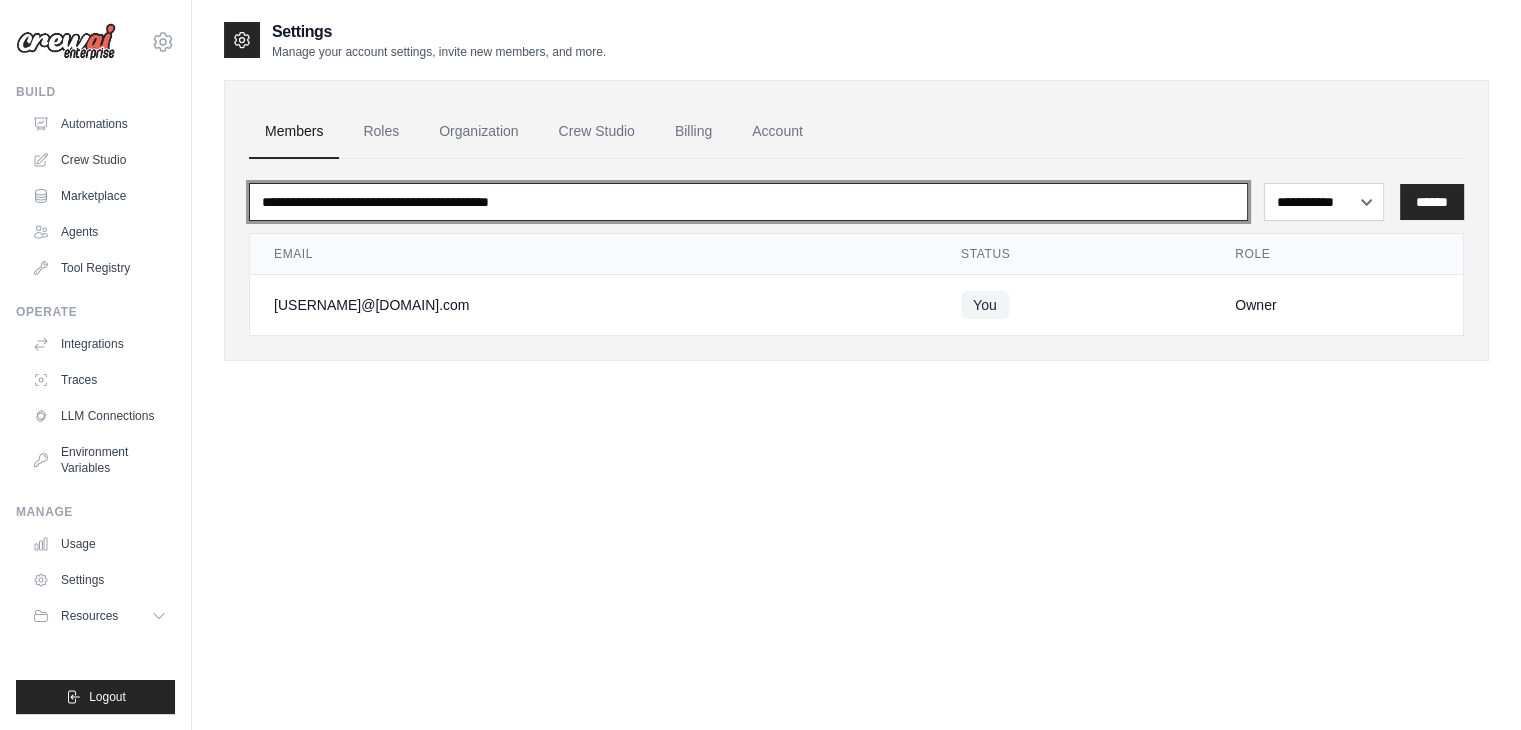 click at bounding box center [748, 202] 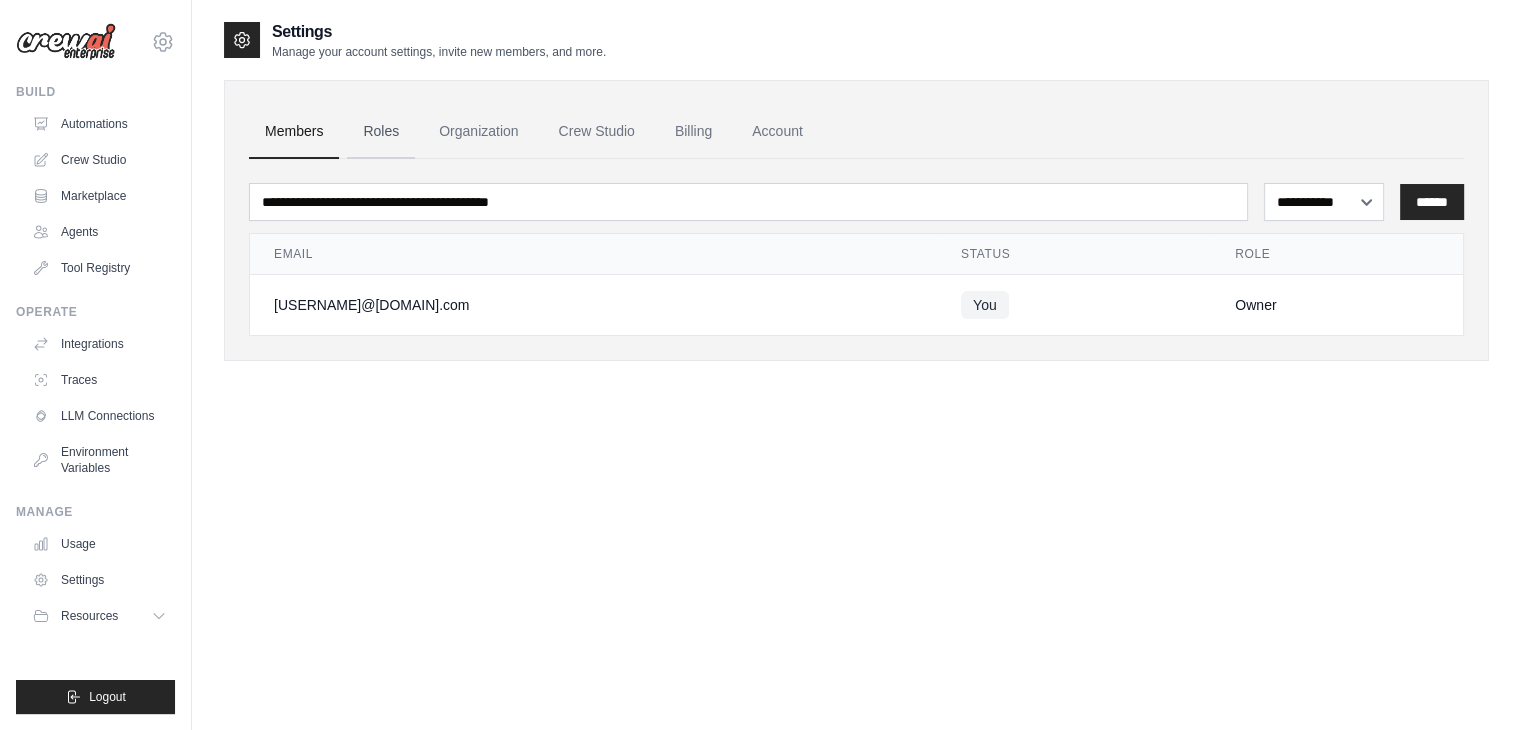 click on "Roles" at bounding box center [381, 132] 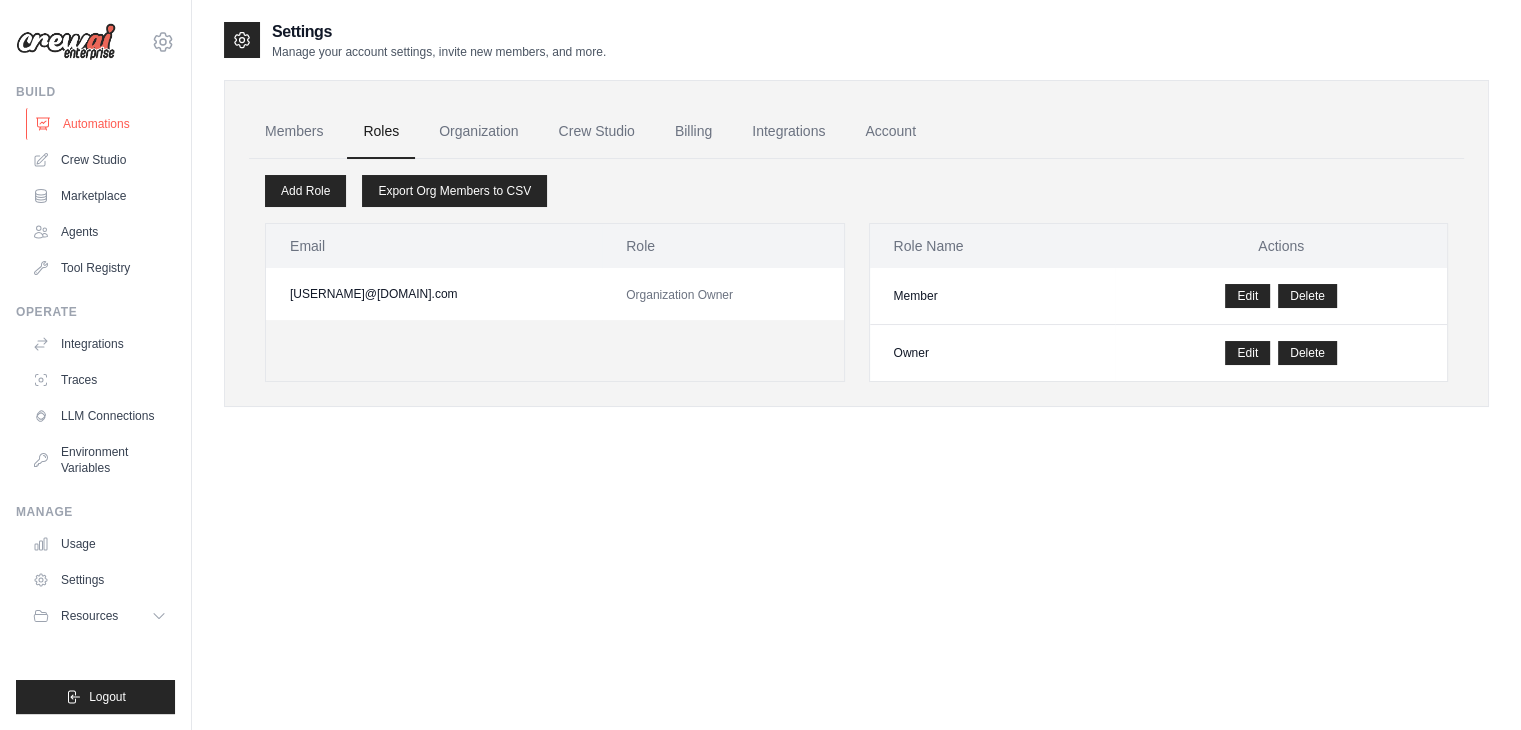 click on "Automations" at bounding box center [101, 124] 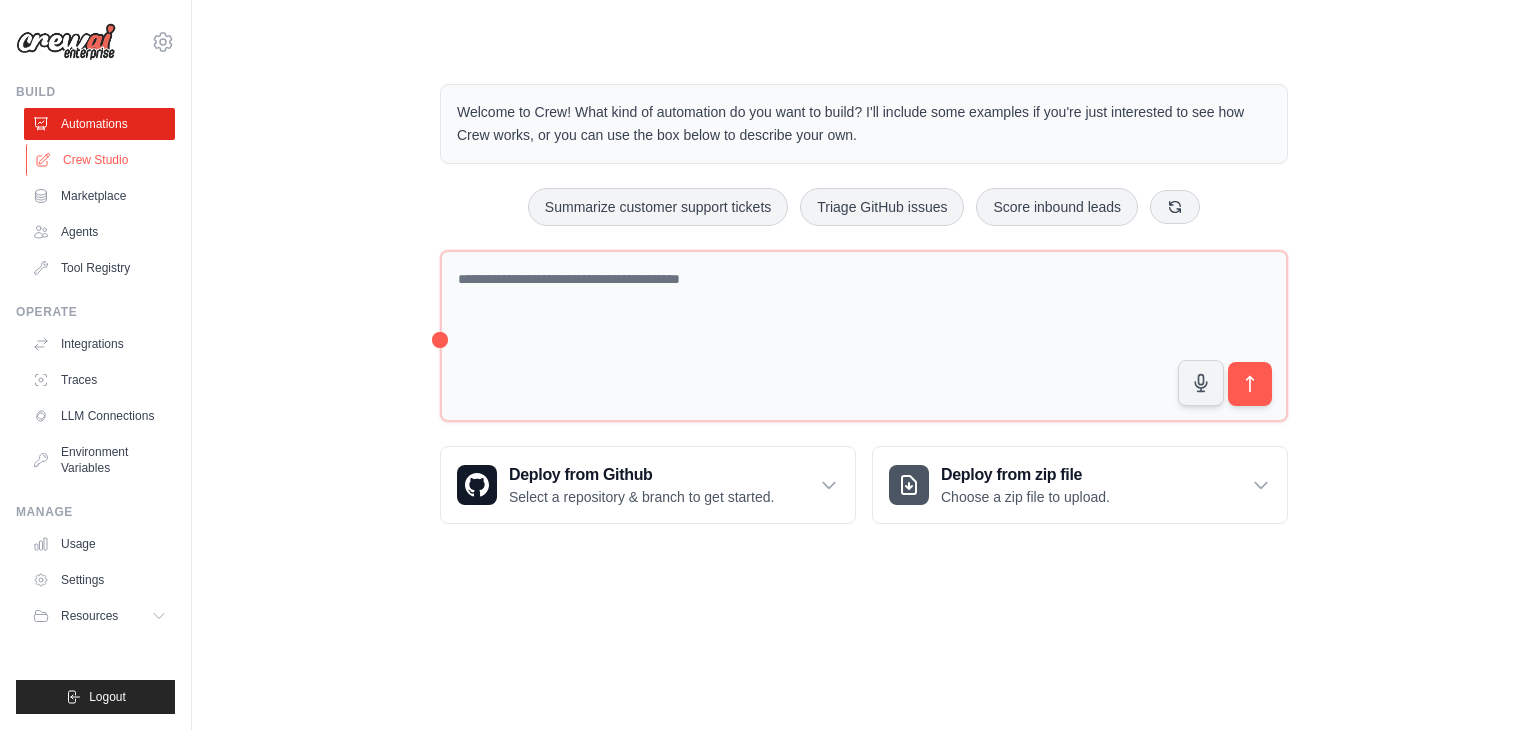 click on "Crew Studio" at bounding box center (101, 160) 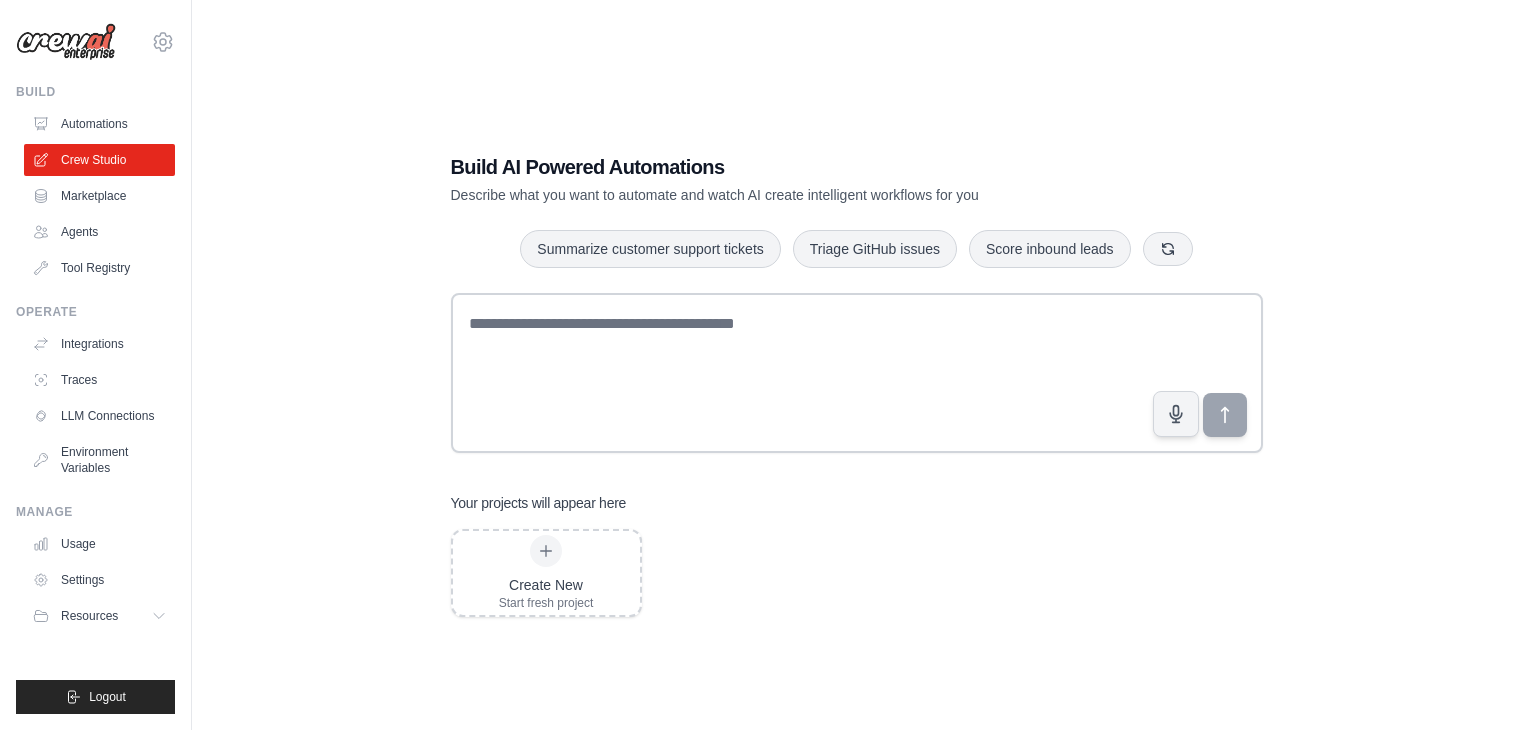 scroll, scrollTop: 0, scrollLeft: 0, axis: both 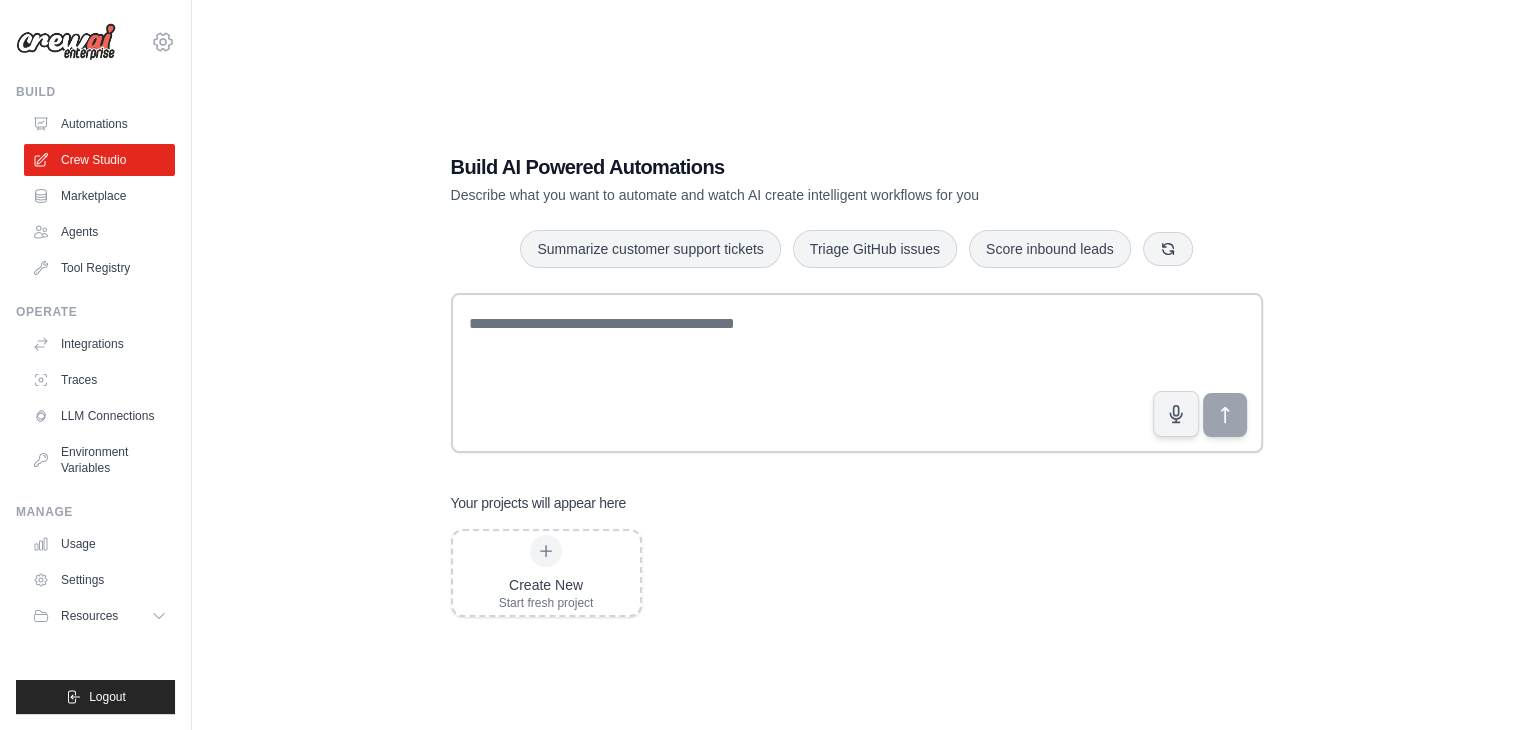click 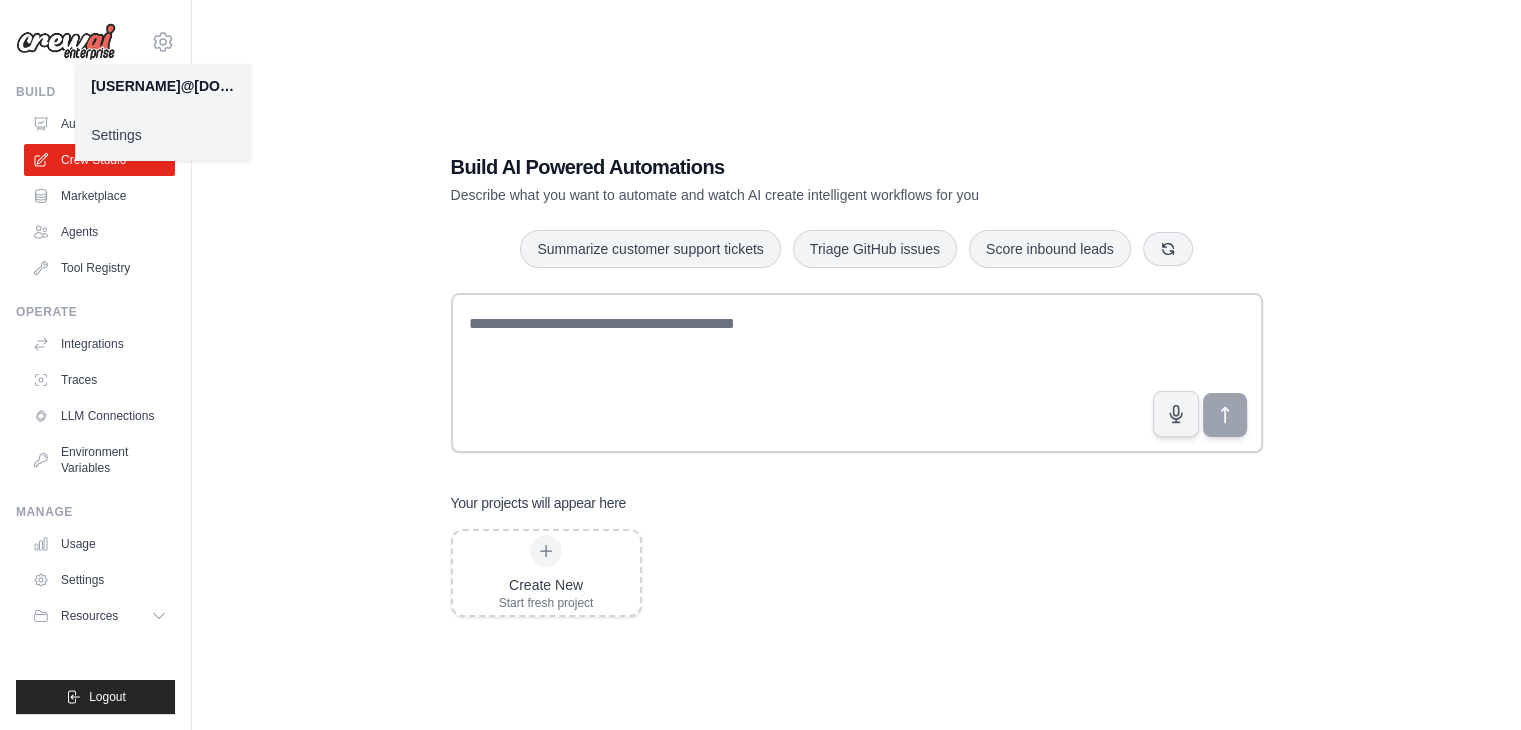 click on "Settings" at bounding box center (163, 135) 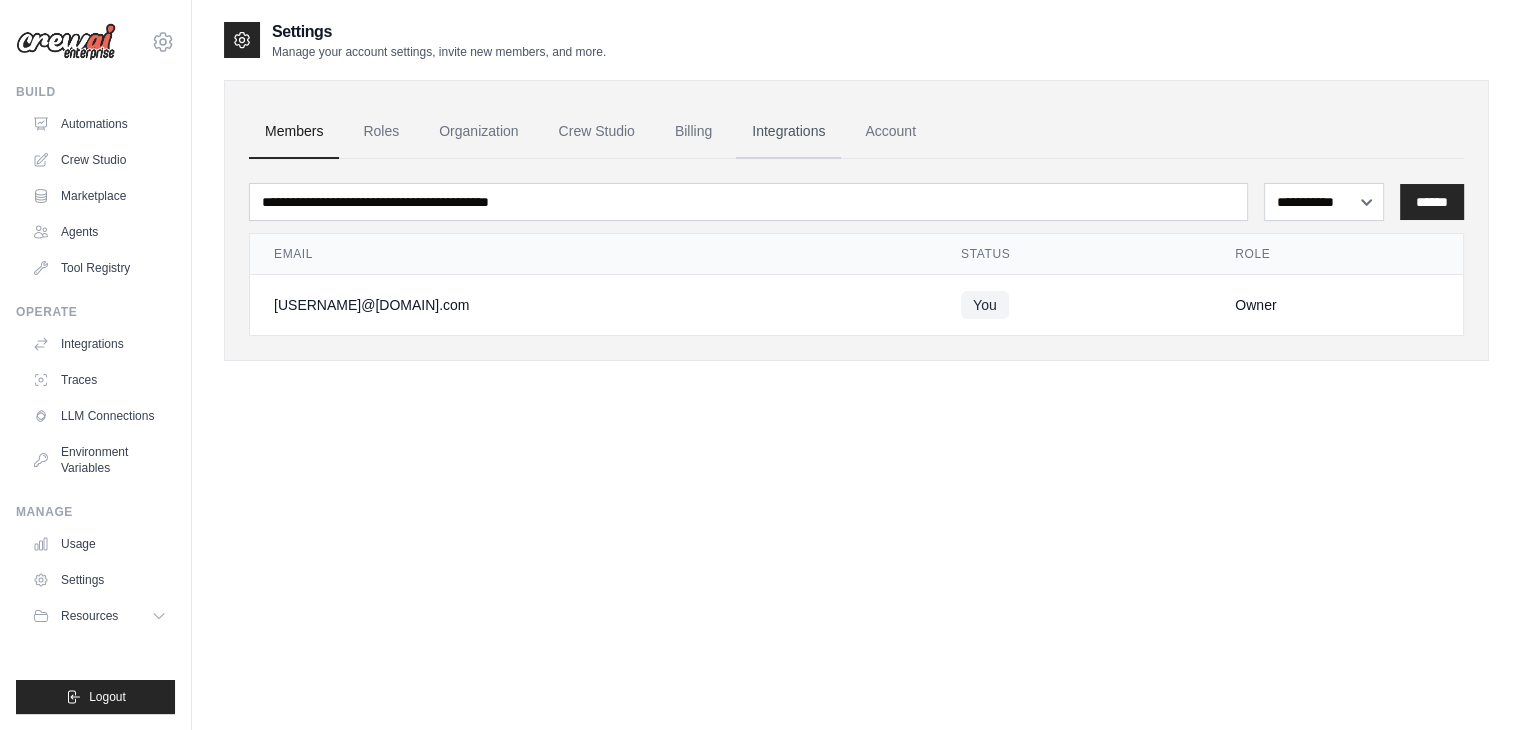 click on "Integrations" at bounding box center (788, 132) 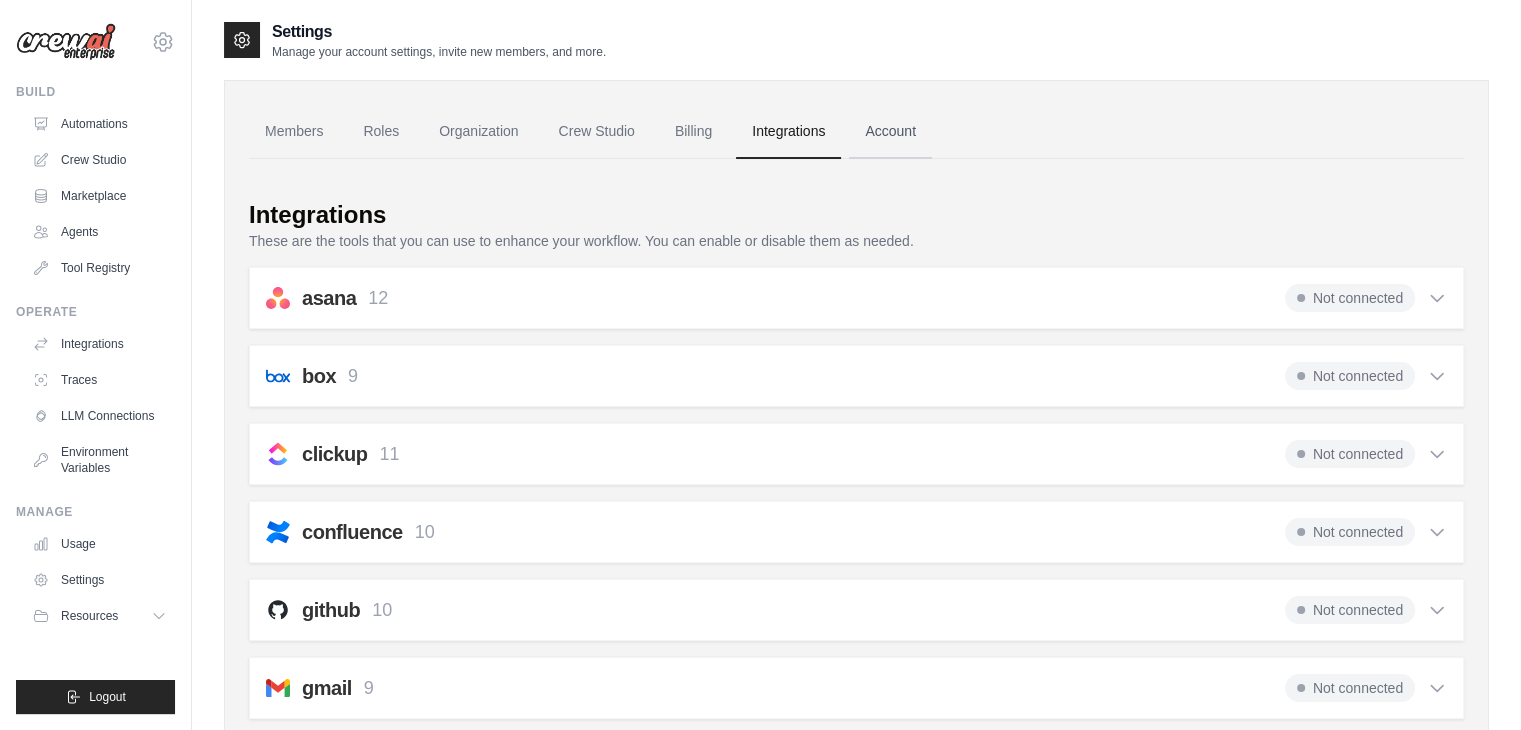 click on "Account" at bounding box center [890, 132] 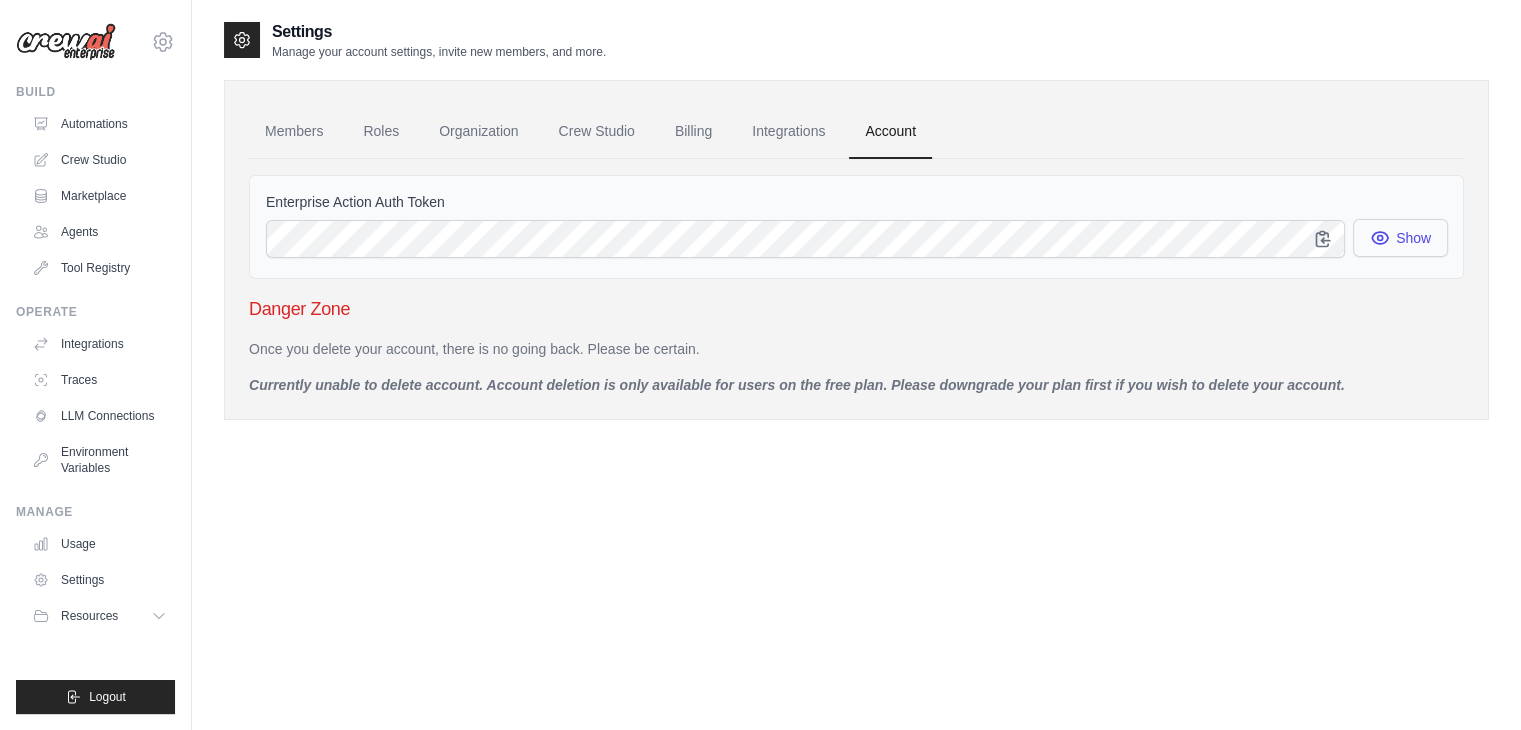 click on "Show" at bounding box center (1400, 238) 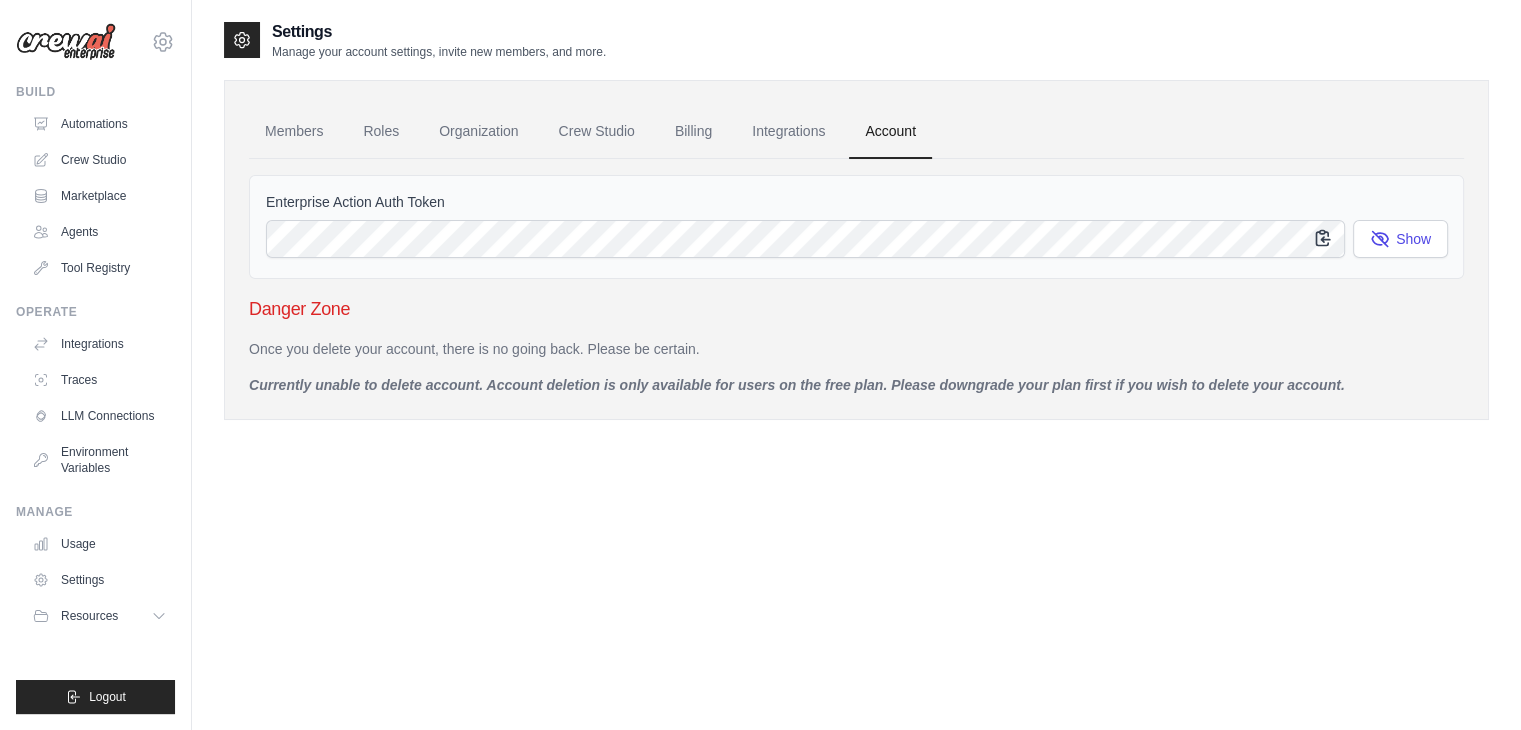click 